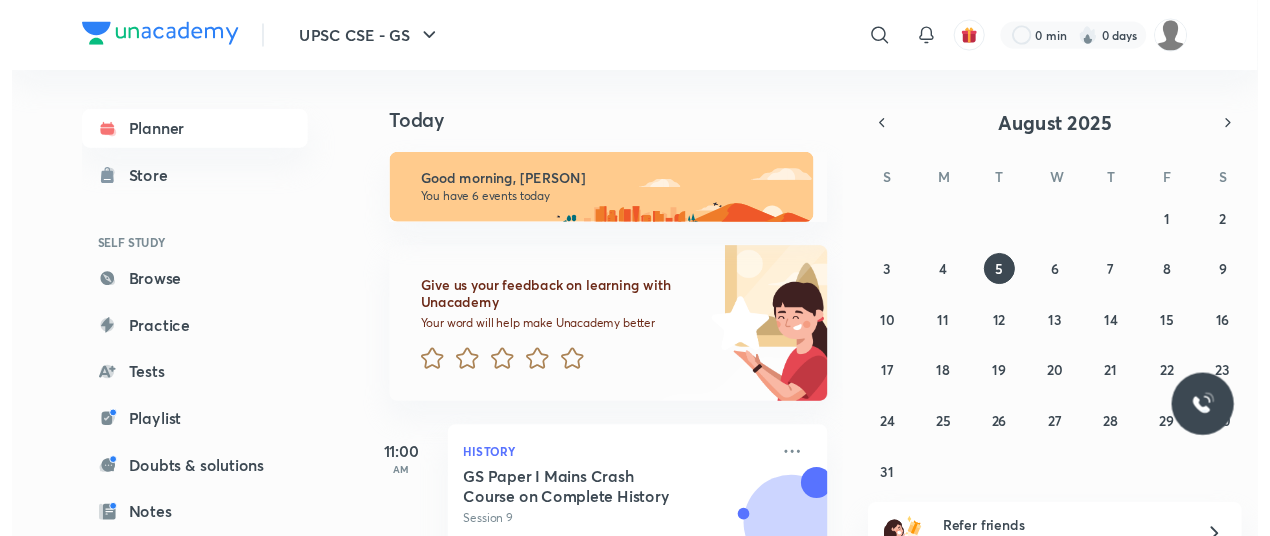 scroll, scrollTop: 0, scrollLeft: 0, axis: both 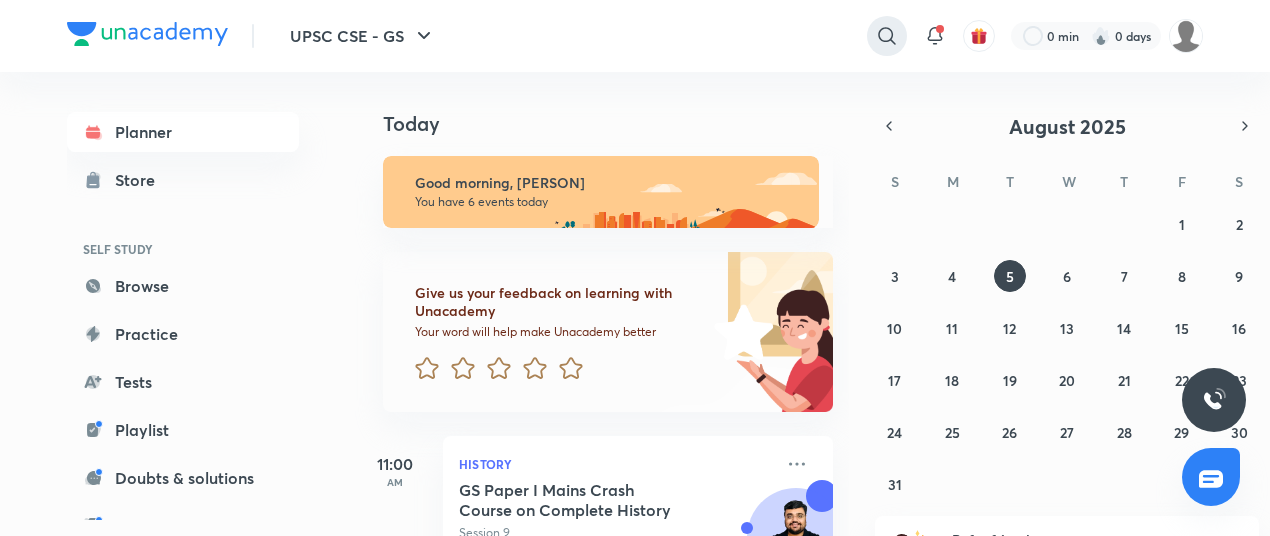 click 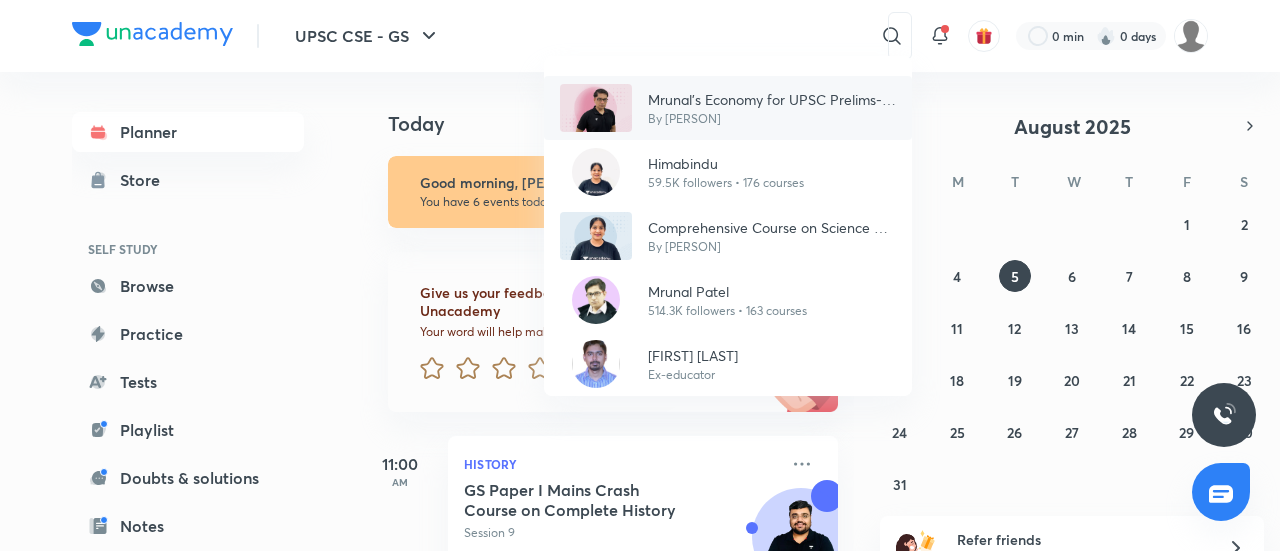 click on "Mrunal’s Economy for UPSC Prelims-2025 (PCB12-RAFTAAR)" at bounding box center (772, 99) 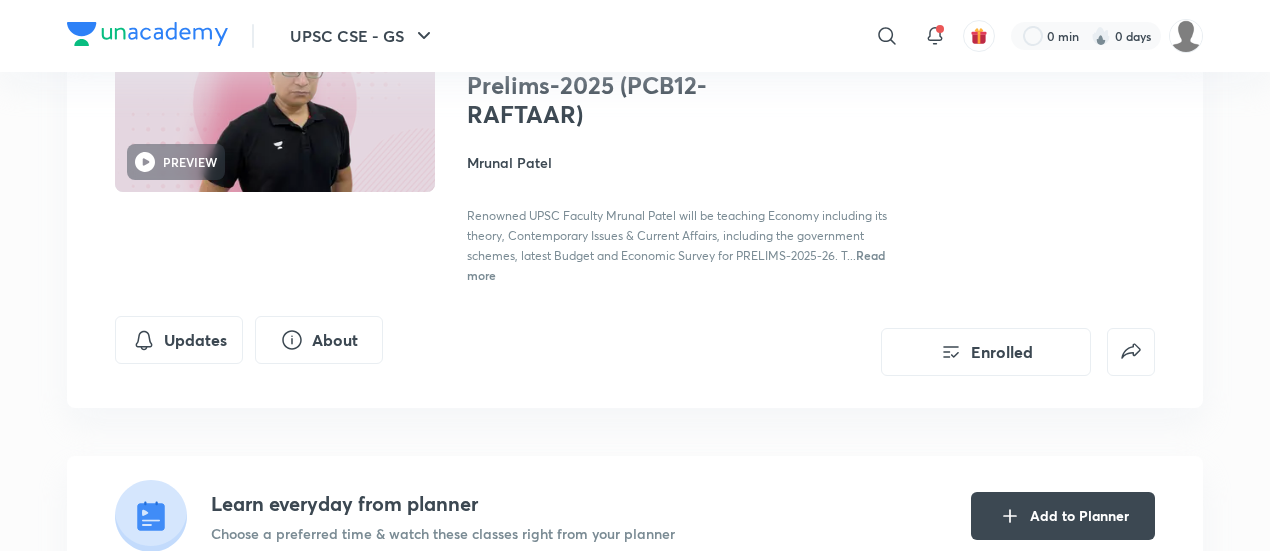 scroll, scrollTop: 205, scrollLeft: 0, axis: vertical 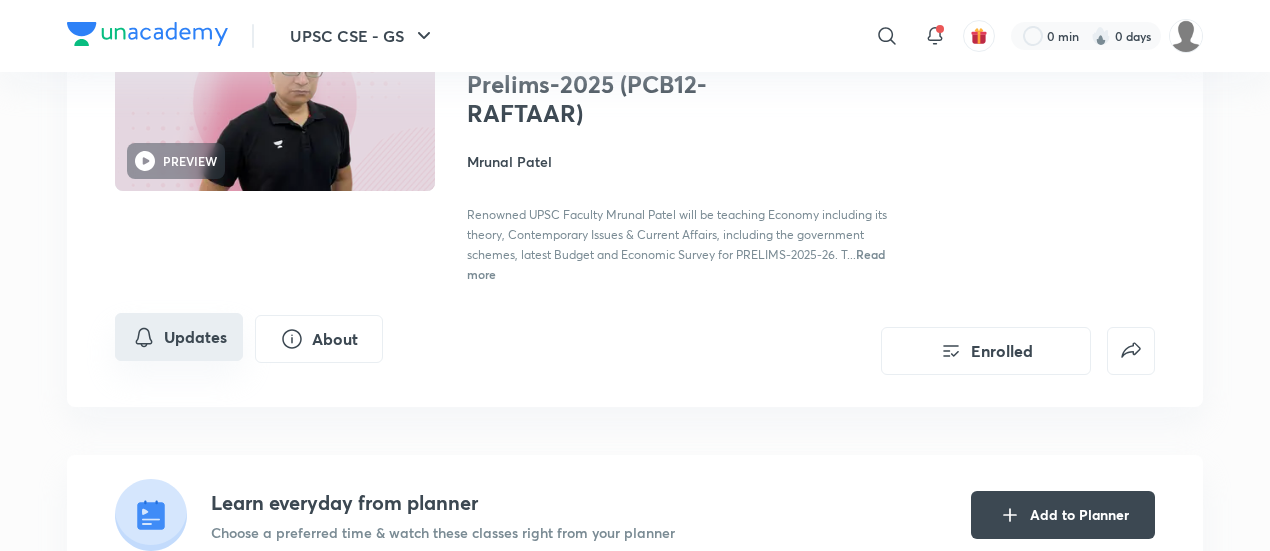 click on "Updates" at bounding box center (179, 337) 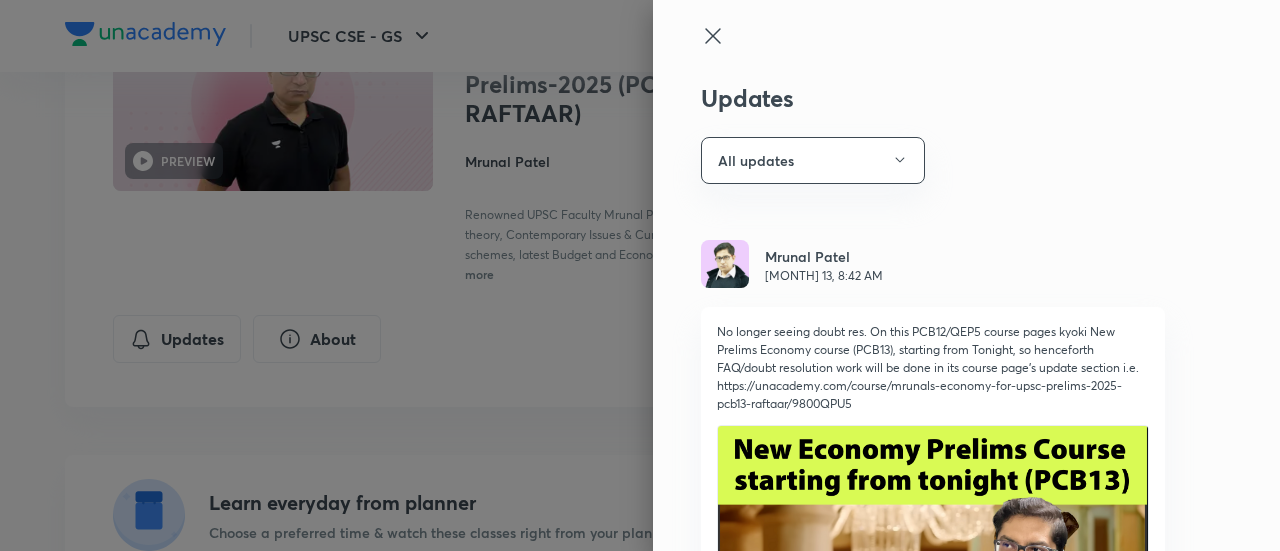 click 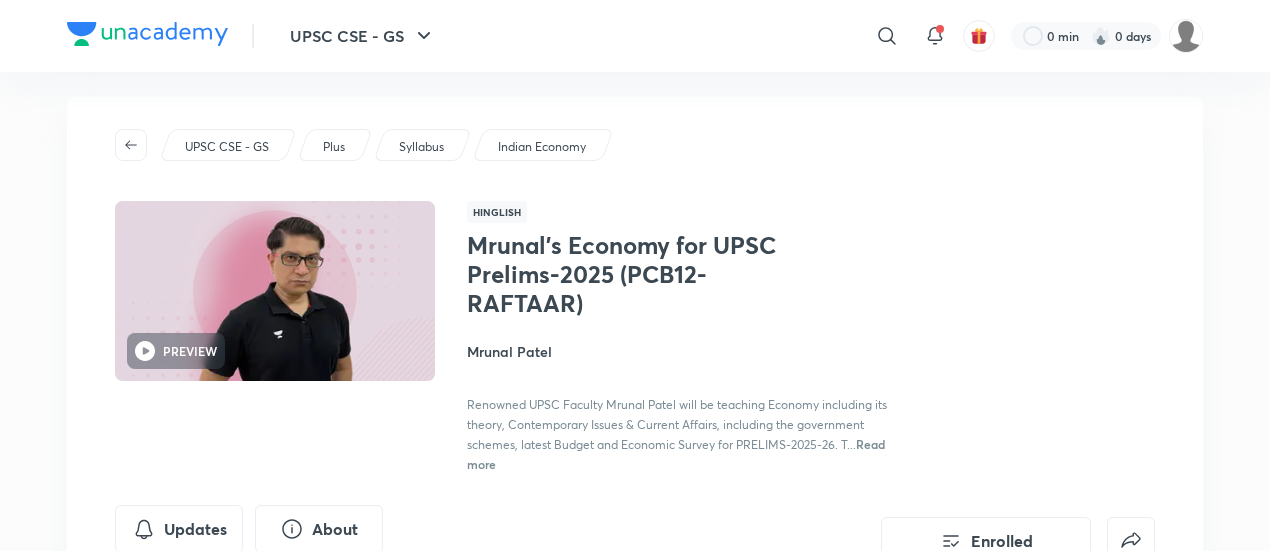 scroll, scrollTop: 0, scrollLeft: 0, axis: both 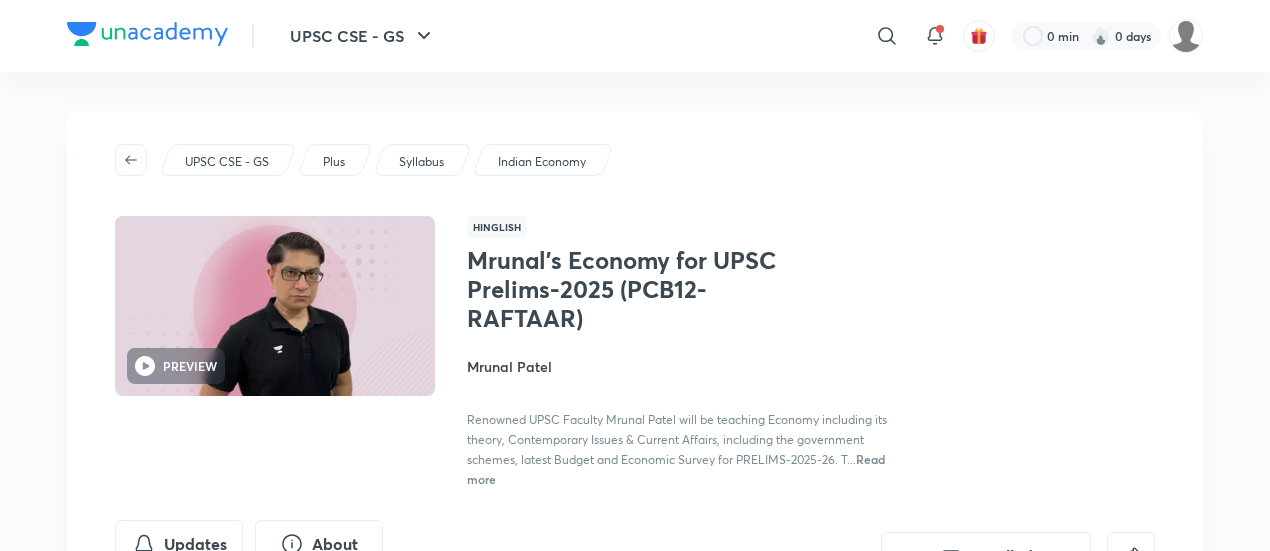 click on "Indian Economy" at bounding box center (542, 162) 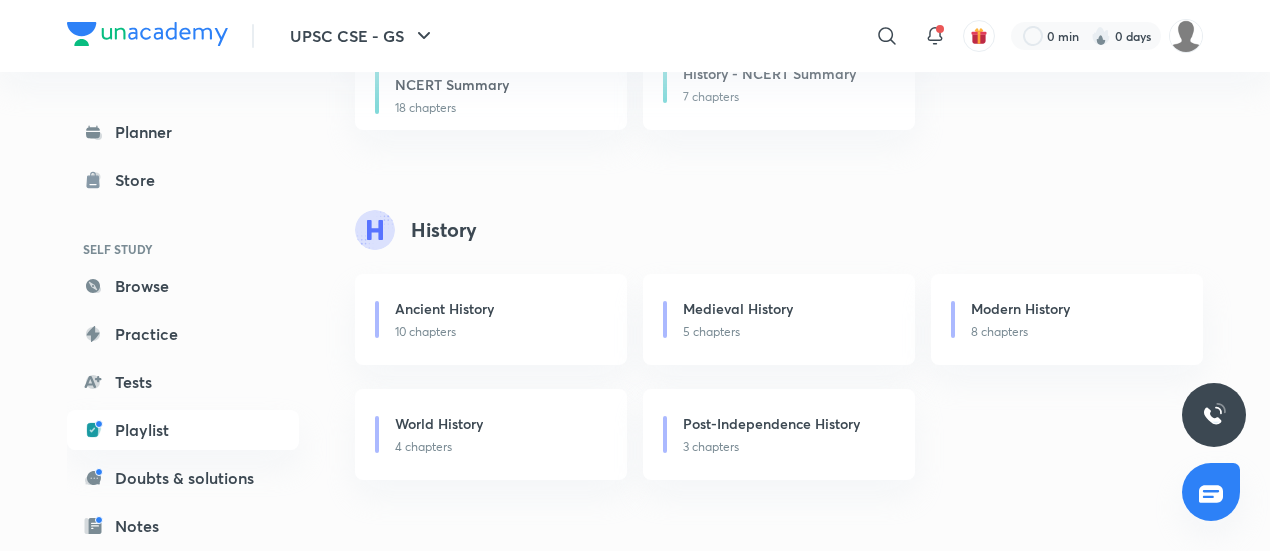 scroll, scrollTop: 453, scrollLeft: 0, axis: vertical 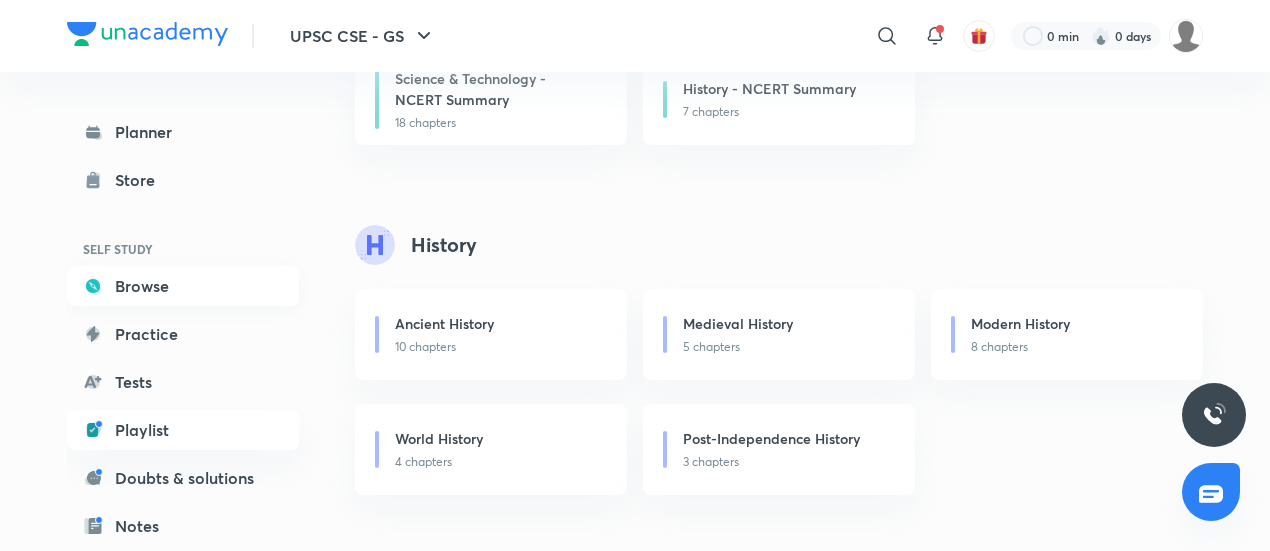 click on "Browse" at bounding box center (183, 286) 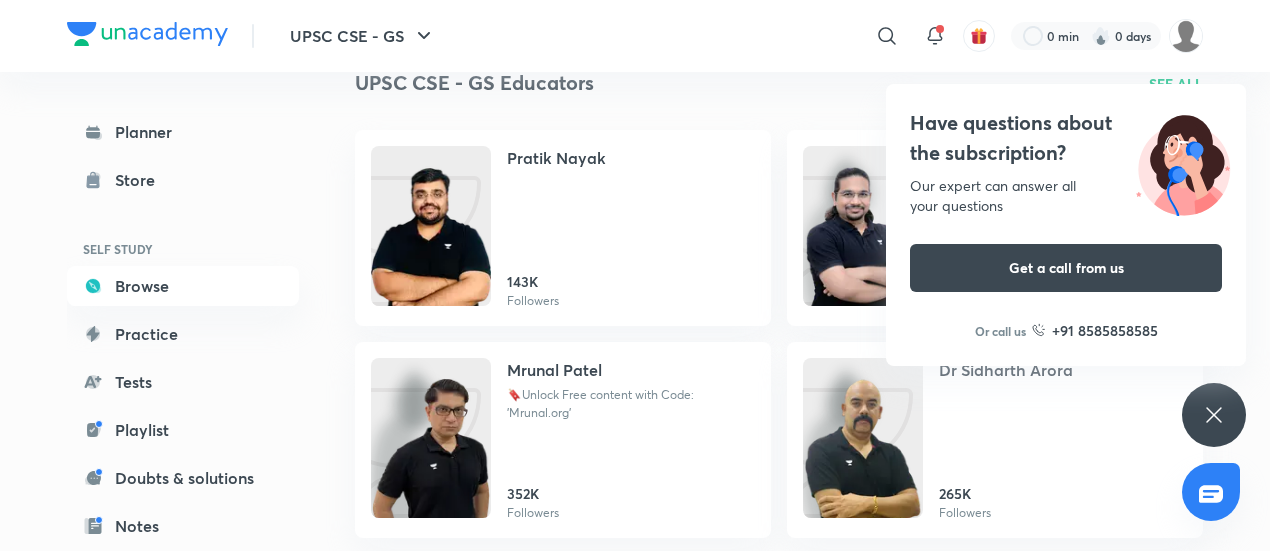 scroll, scrollTop: 2050, scrollLeft: 0, axis: vertical 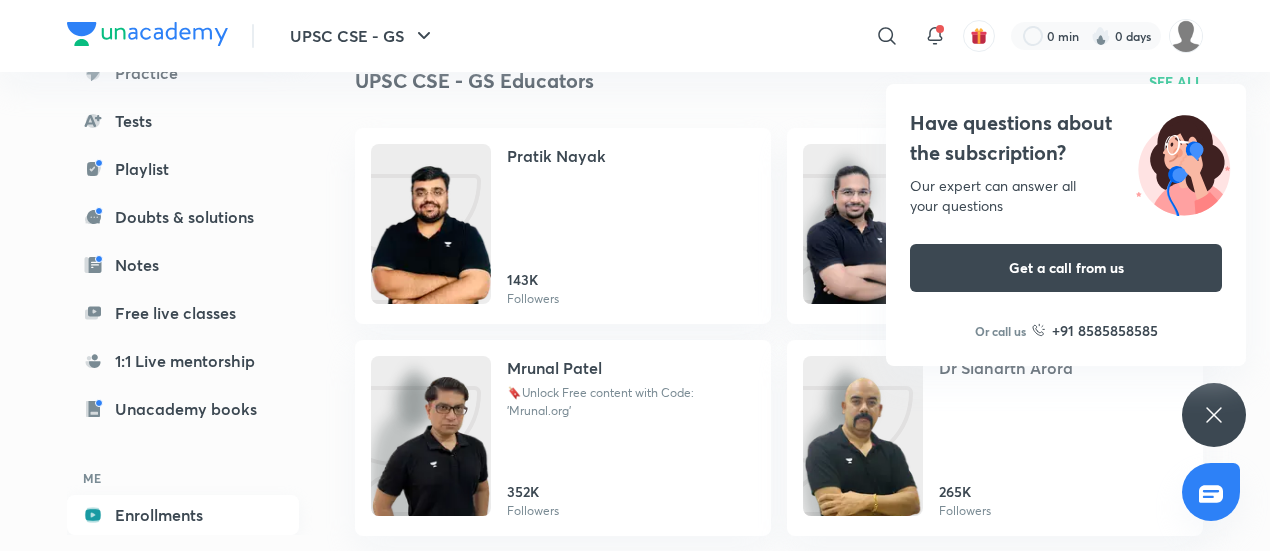 click on "Enrollments" at bounding box center (183, 515) 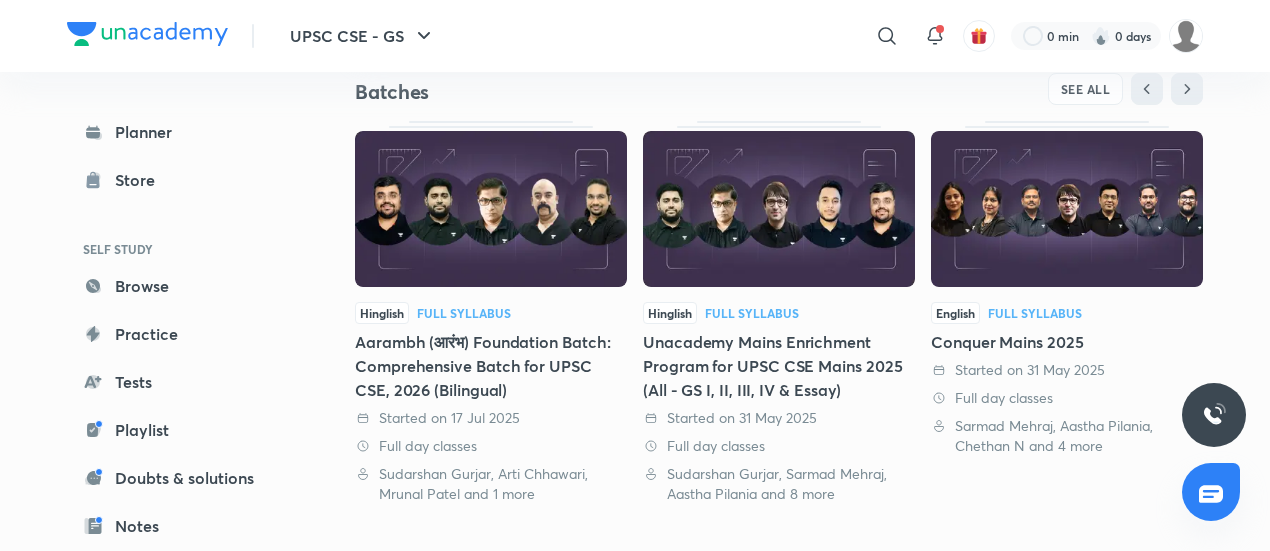 scroll, scrollTop: 434, scrollLeft: 0, axis: vertical 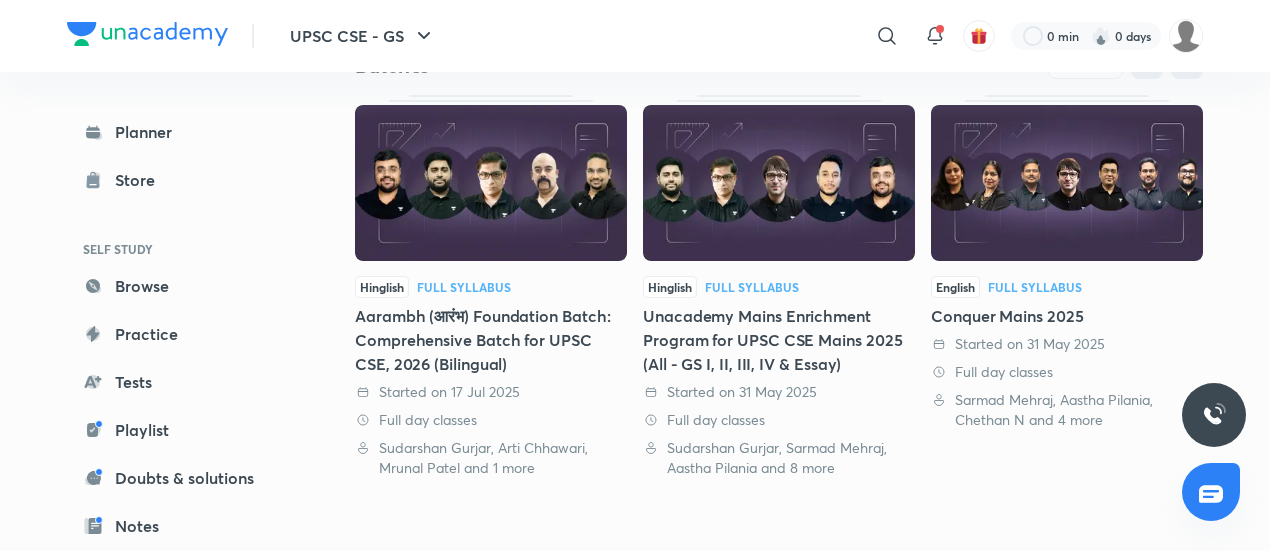 click on "Hinglish Full Syllabus Aarambh (आरंभ) Foundation Batch: Comprehensive Batch for UPSC CSE, 2026 (Bilingual)   Started on 17 Jul 2025   Full day classes   Sudarshan Gurjar, Arti Chhawari, Mrunal Patel and 1 more" at bounding box center (491, 286) 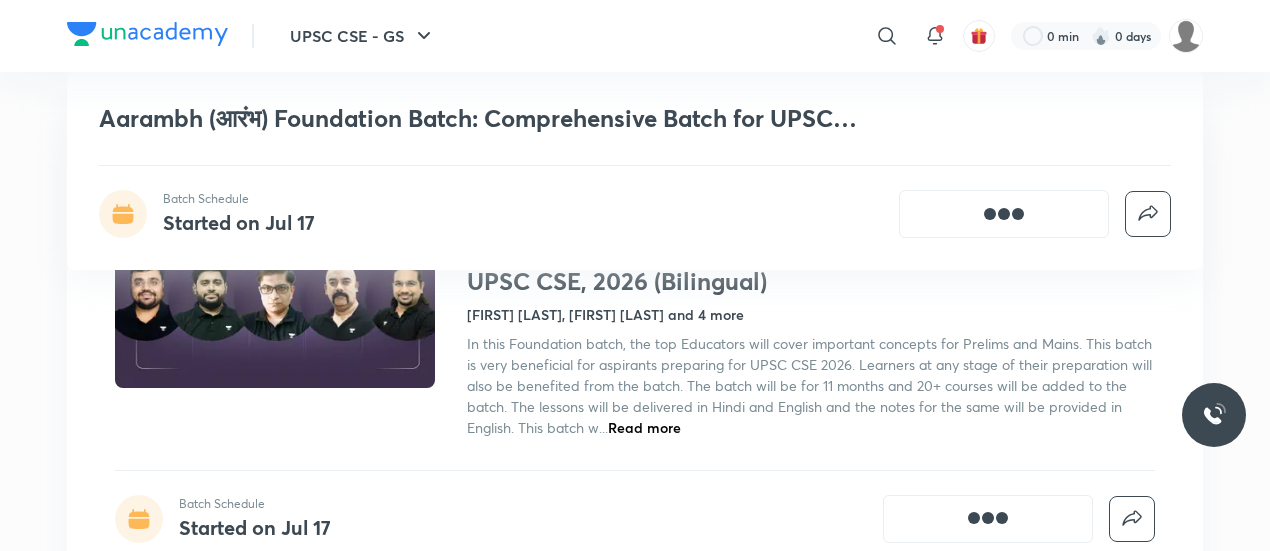 scroll, scrollTop: 888, scrollLeft: 0, axis: vertical 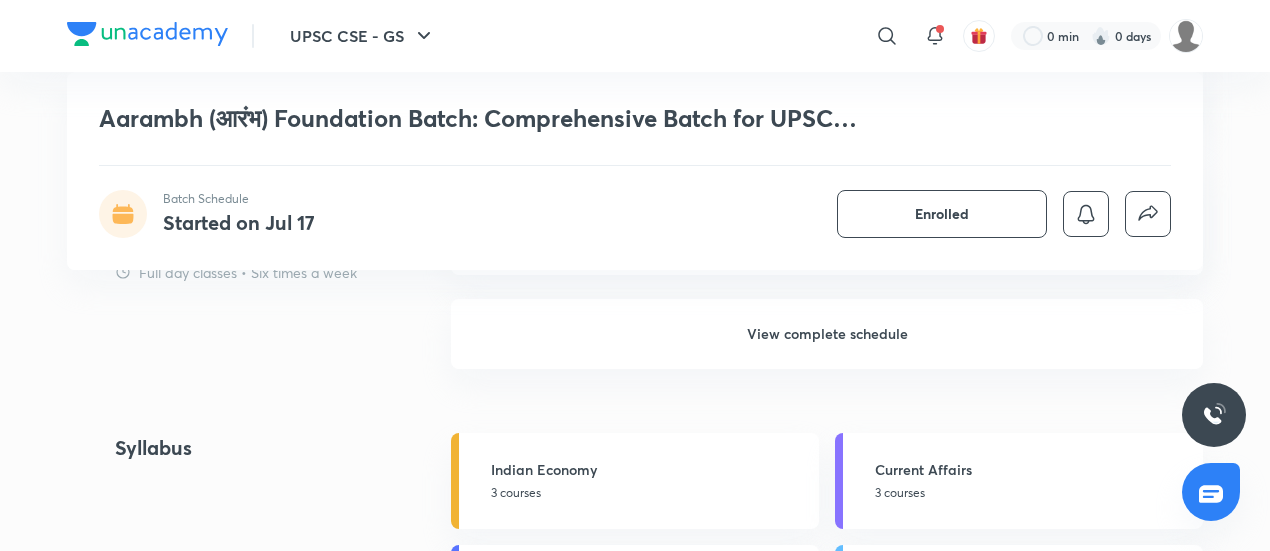 click on "View complete schedule" at bounding box center (827, 334) 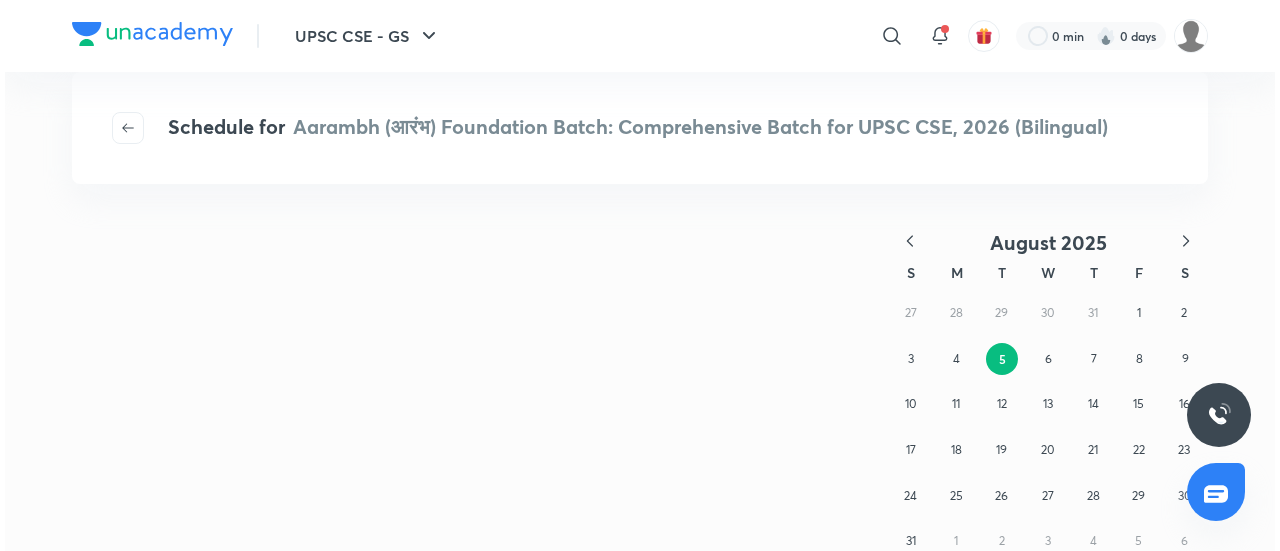scroll, scrollTop: 0, scrollLeft: 0, axis: both 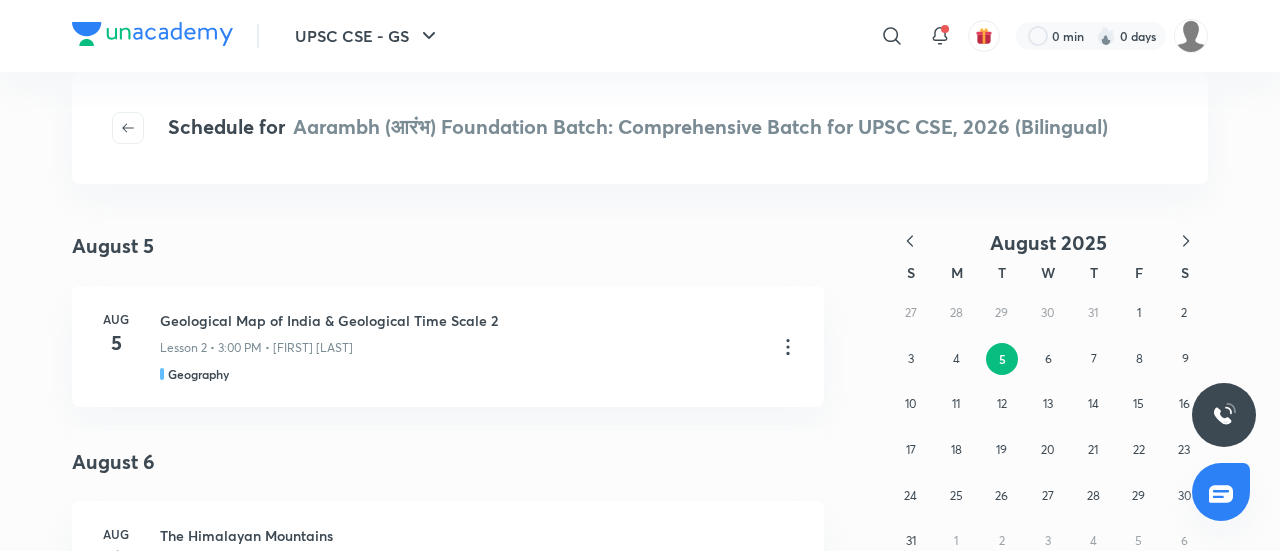 click 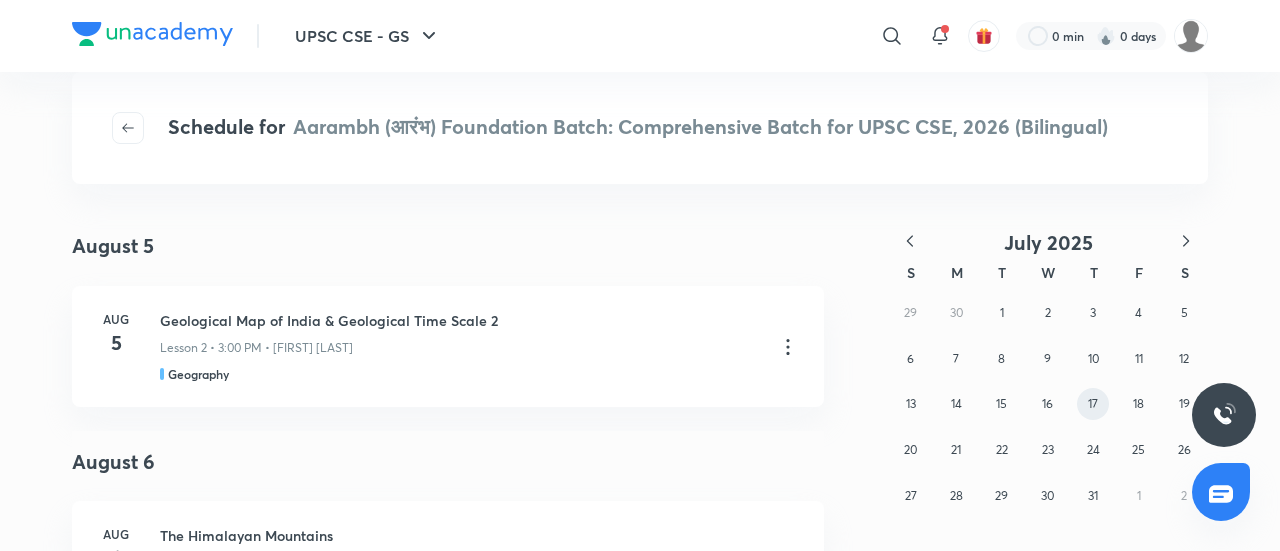 click on "17" at bounding box center (1093, 403) 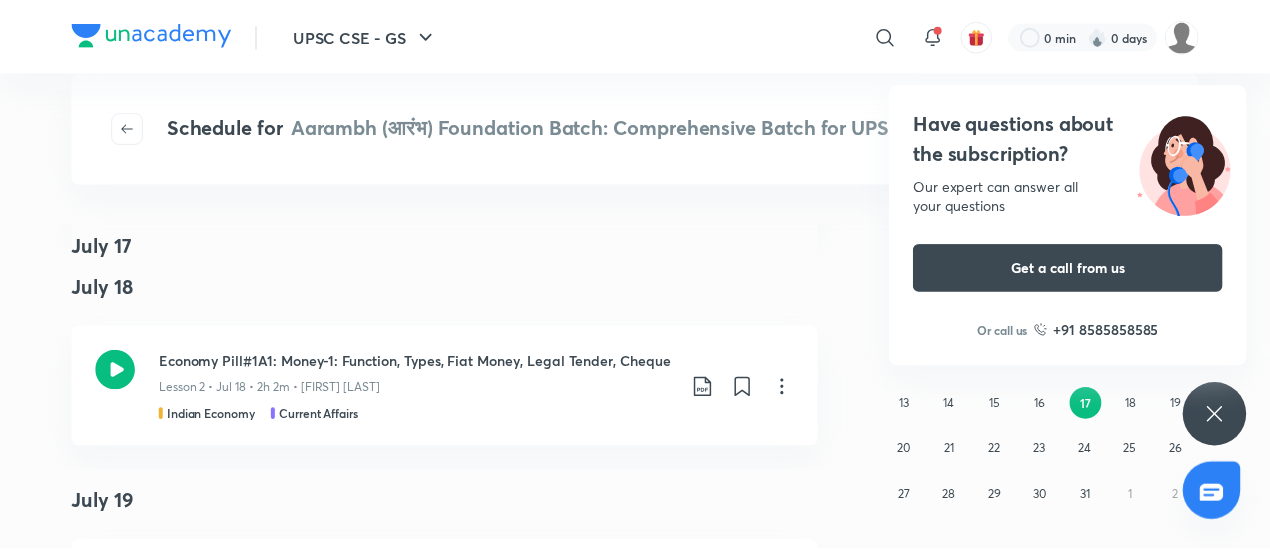 scroll, scrollTop: 0, scrollLeft: 0, axis: both 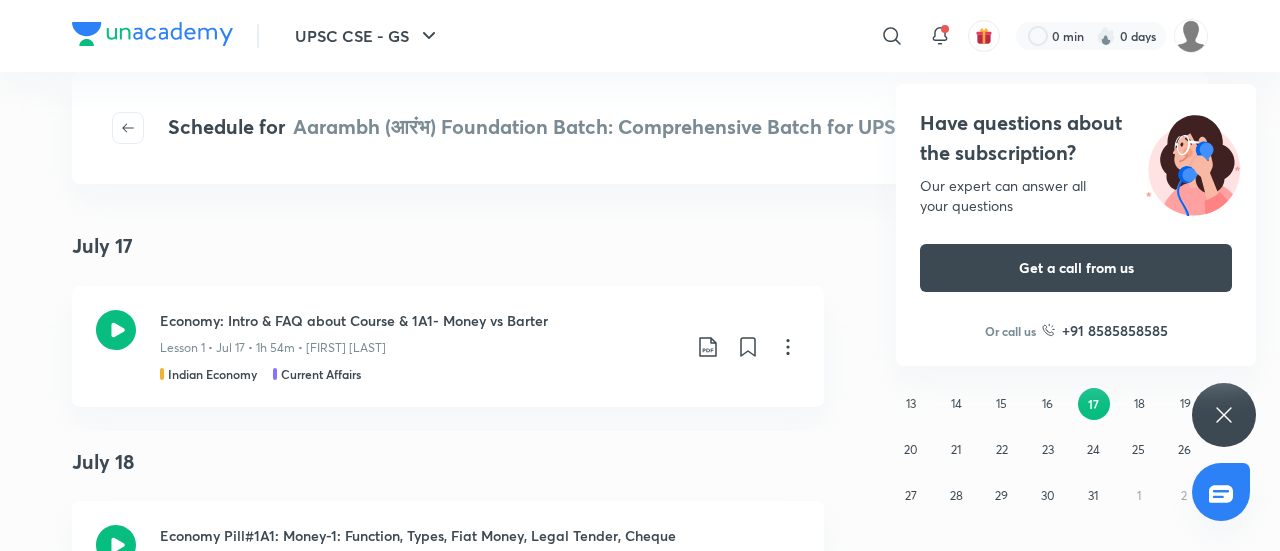 click on "Have questions about the subscription? Our expert can answer all your questions Get a call from us Or call us +91 8585858585" at bounding box center [1224, 415] 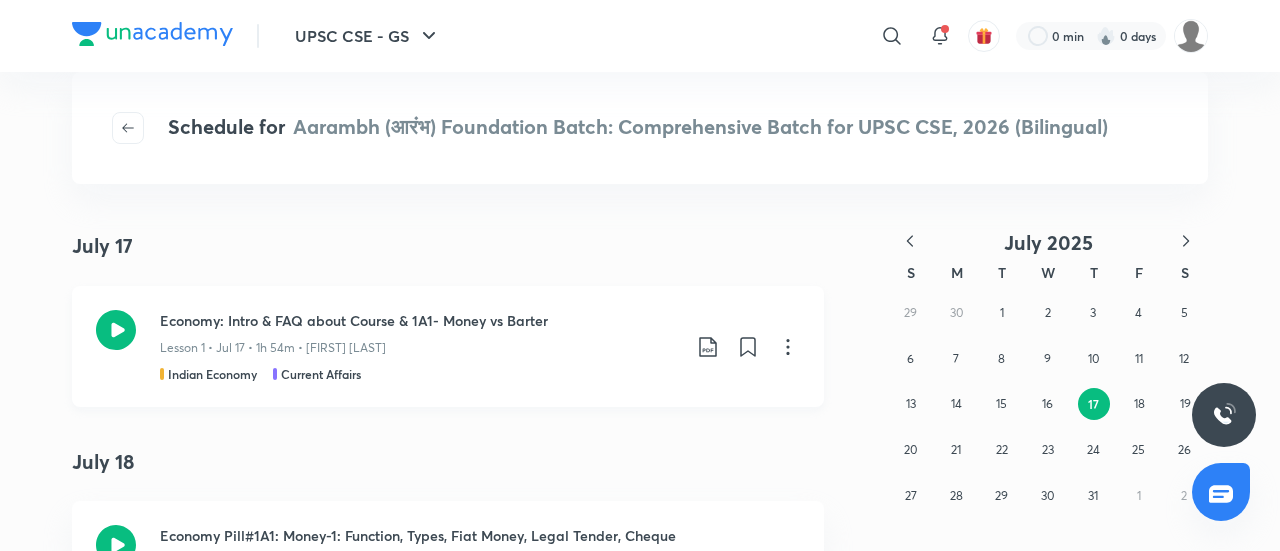 click 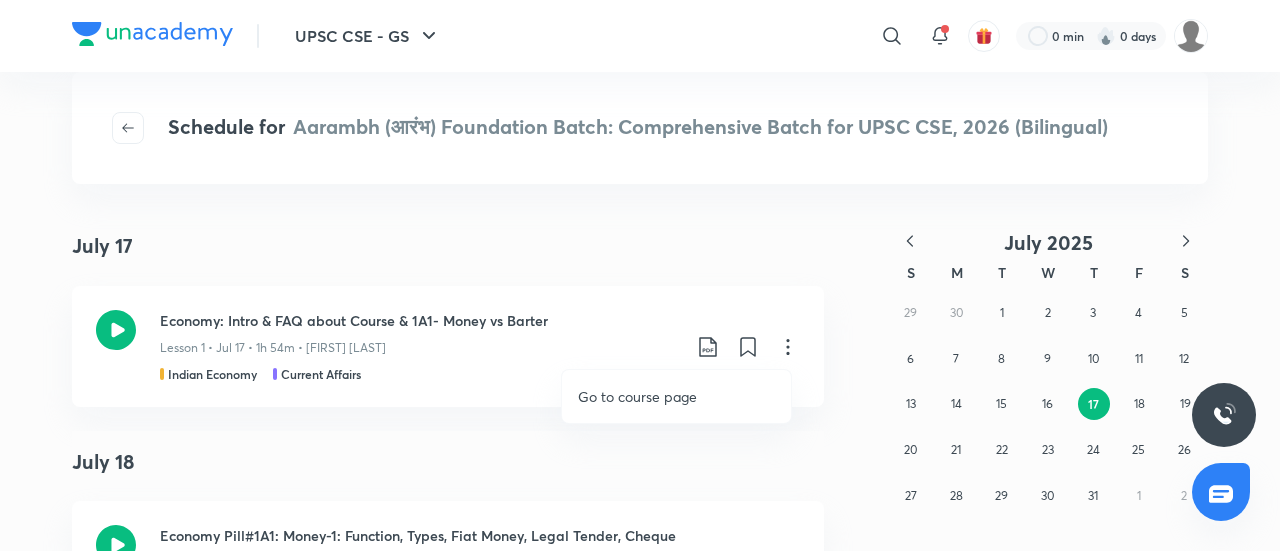 click on "Go to course page" at bounding box center (637, 396) 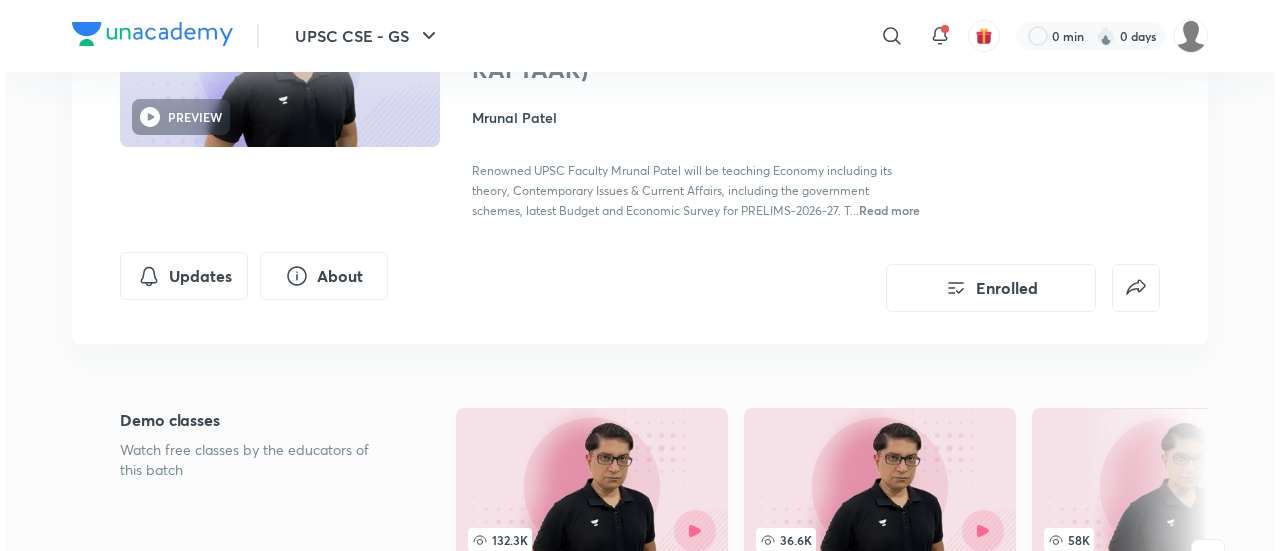 scroll, scrollTop: 248, scrollLeft: 0, axis: vertical 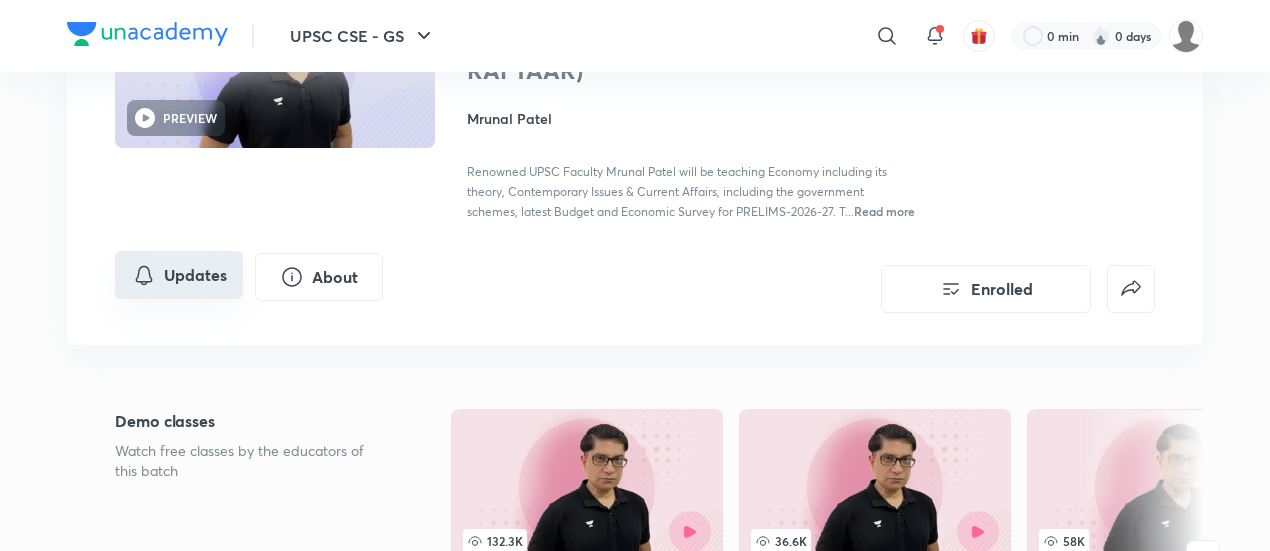 click on "Updates" at bounding box center [179, 275] 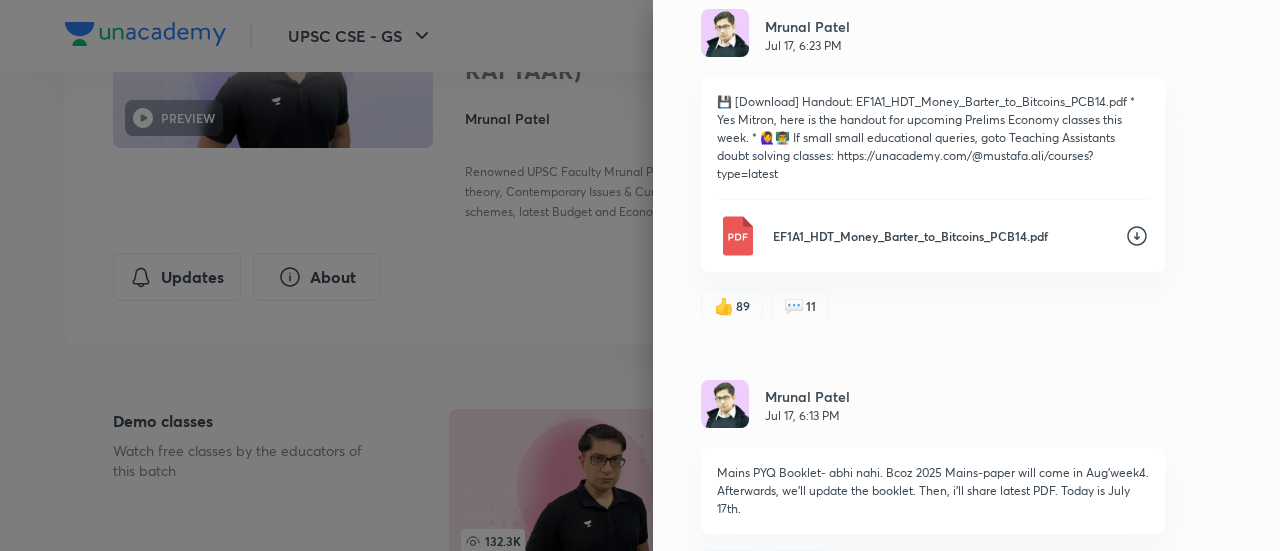scroll, scrollTop: 8496, scrollLeft: 0, axis: vertical 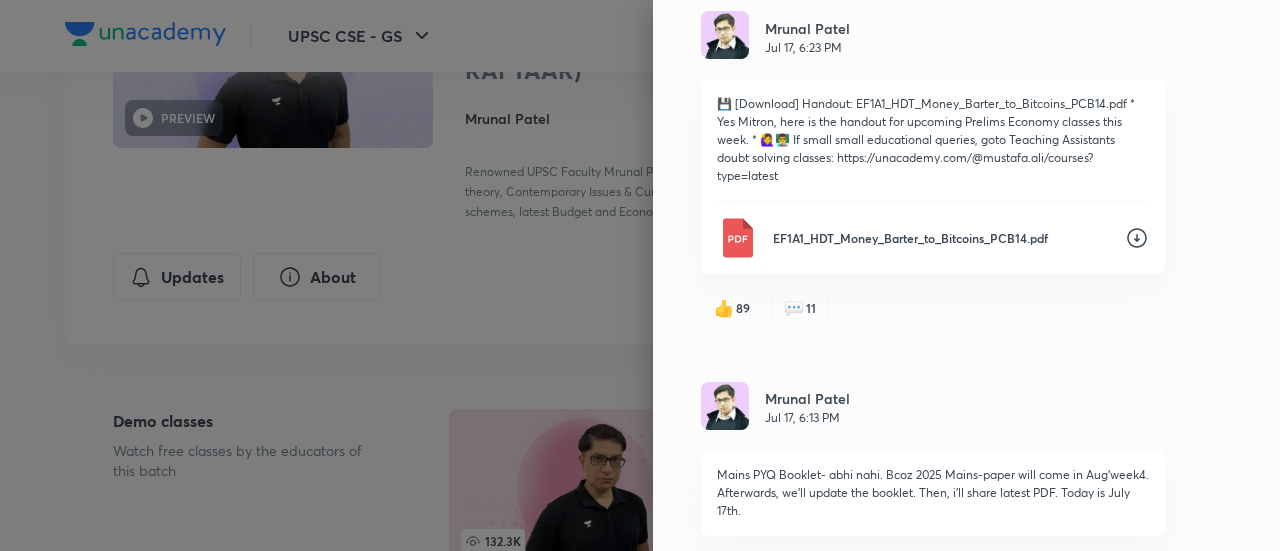 click 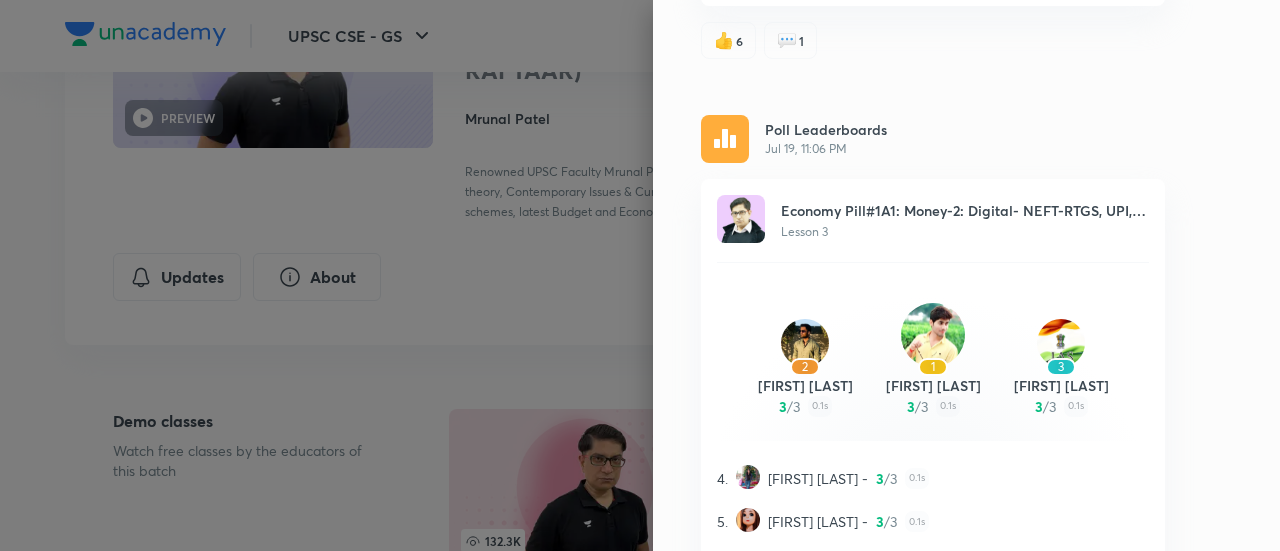 scroll, scrollTop: 7184, scrollLeft: 0, axis: vertical 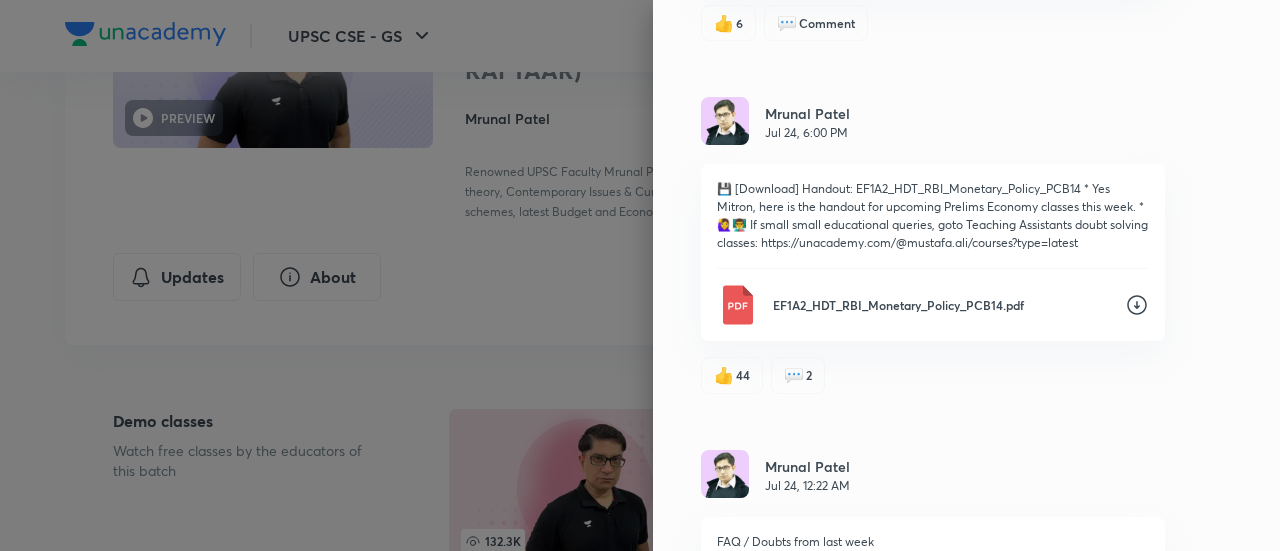 click 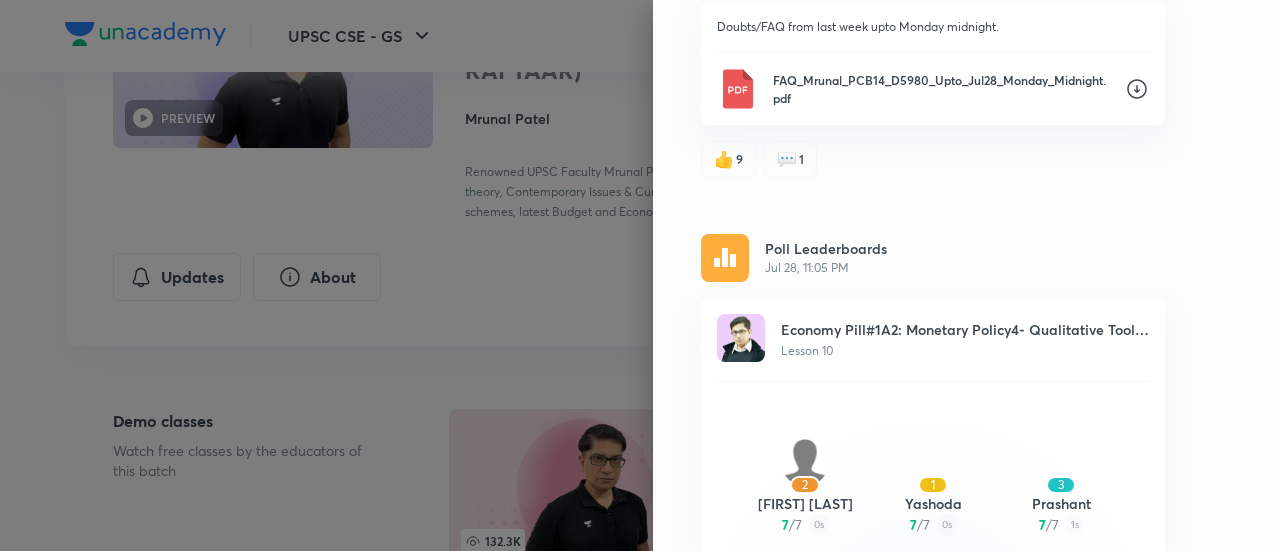 scroll, scrollTop: 3252, scrollLeft: 0, axis: vertical 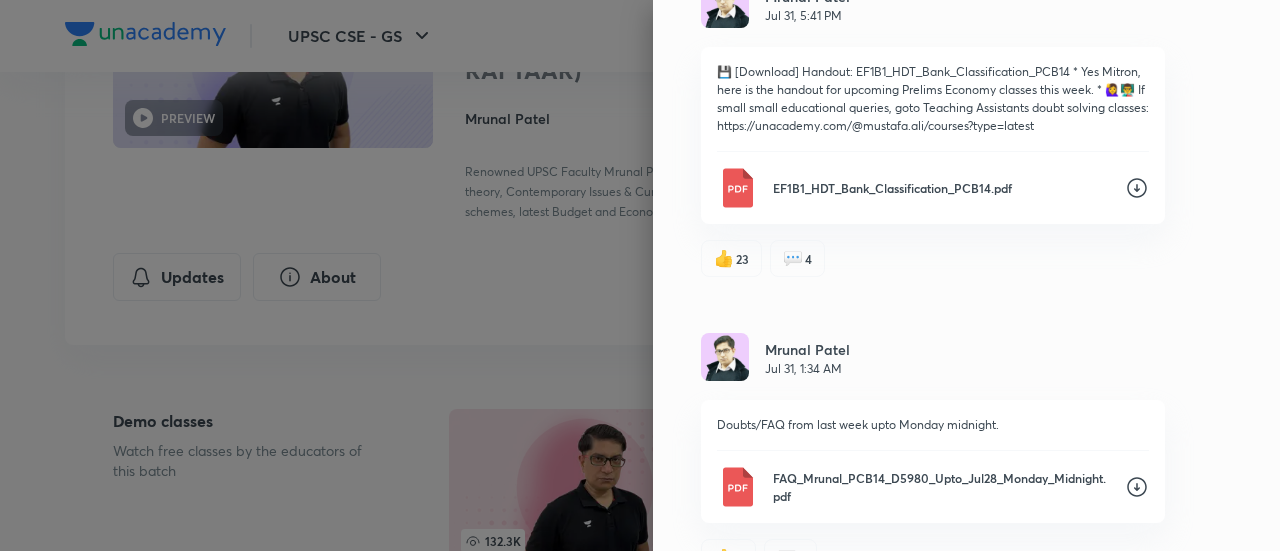 click 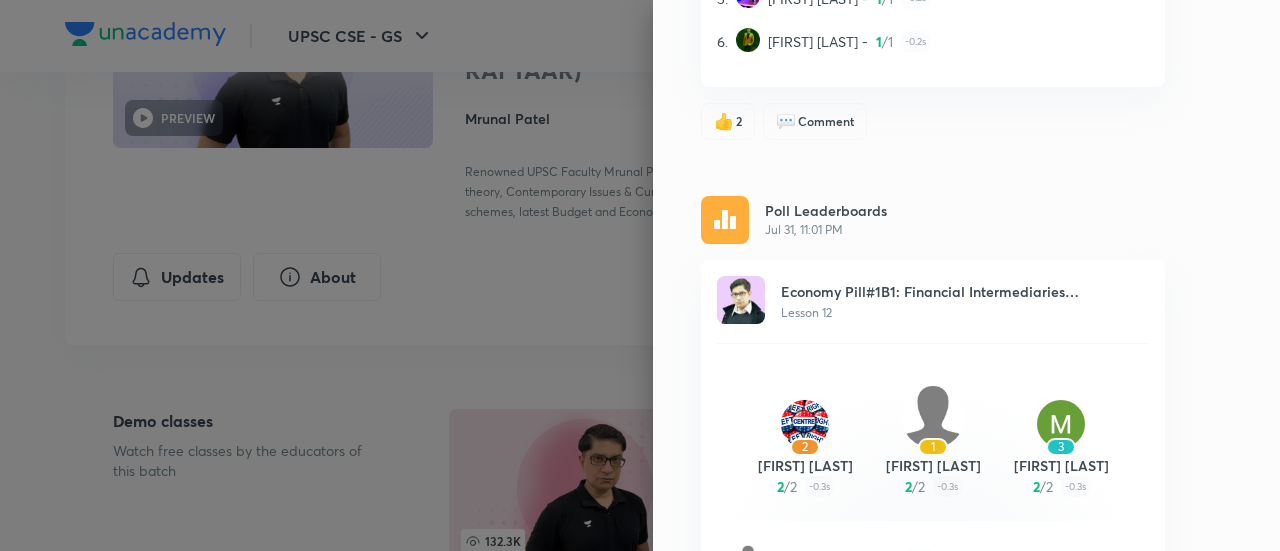 scroll, scrollTop: 2172, scrollLeft: 0, axis: vertical 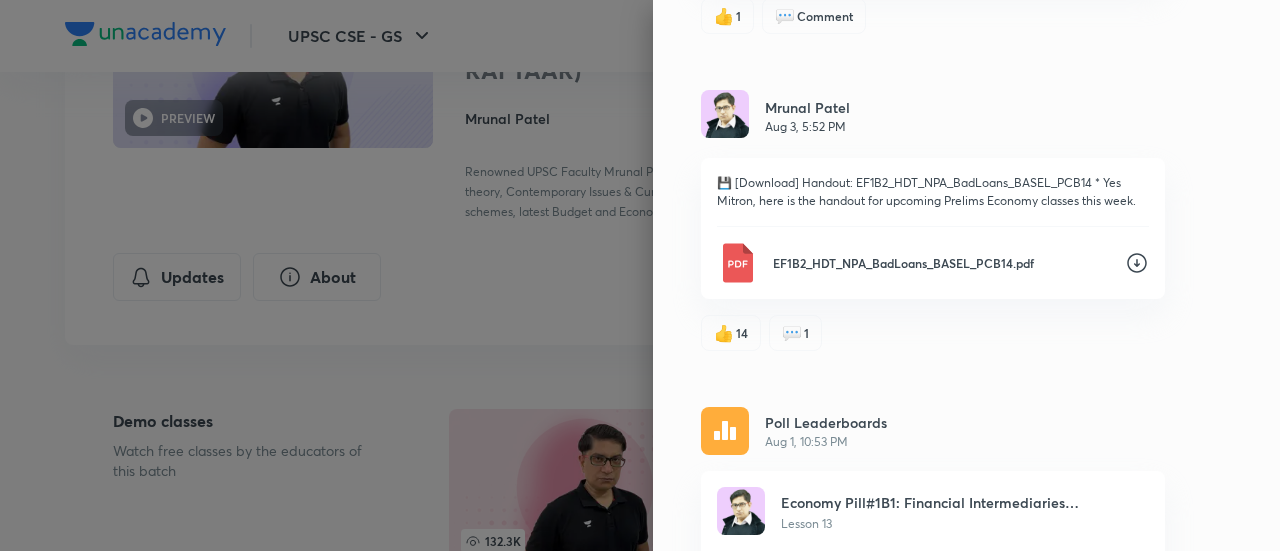 click 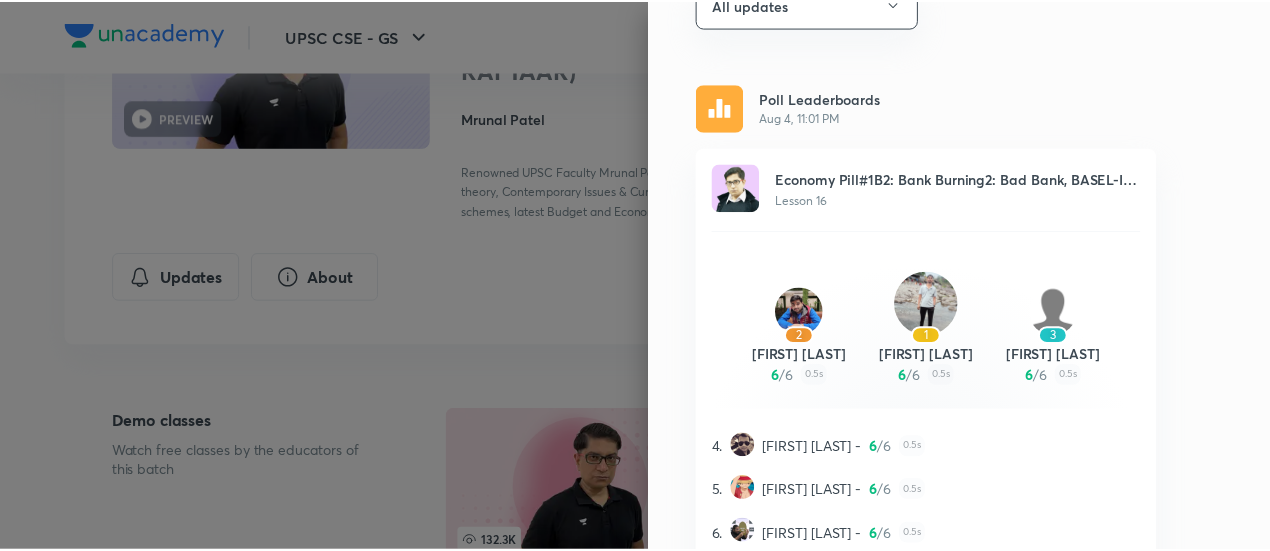 scroll, scrollTop: 0, scrollLeft: 0, axis: both 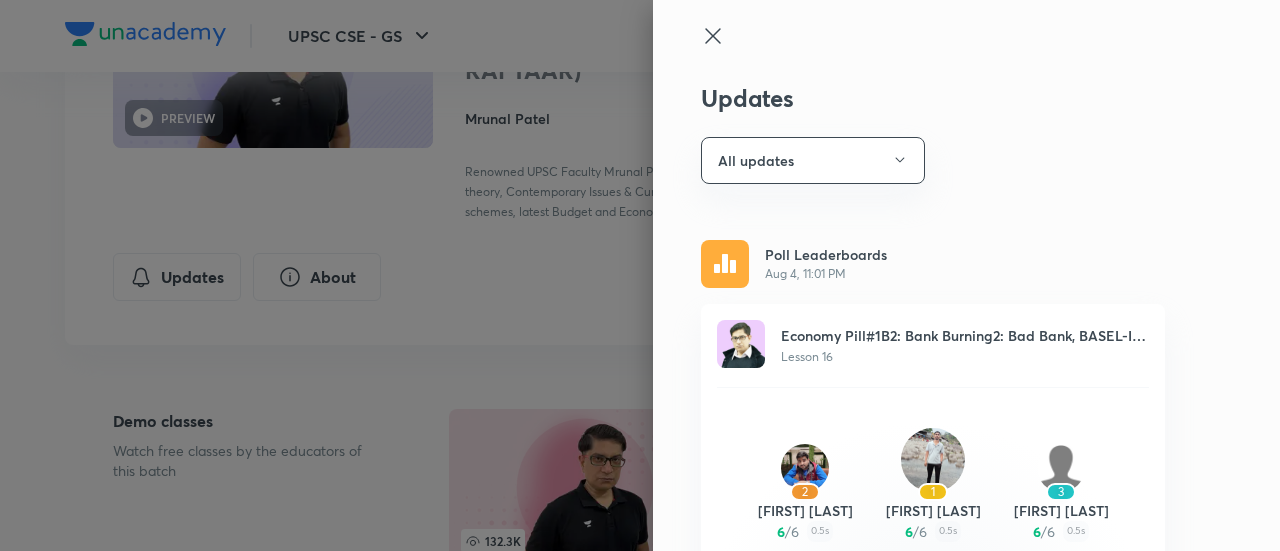 click on "Updates All updates Poll Leaderboards Aug 4, 11:01 PM Economy Pill#1B2: Bank Burning2: Bad Bank, BASEL-III, PCA, RBI Dividend Lesson 16 2 [FIRST] [LAST] 6 / 6 0.5s 1 [FIRST] [LAST] 6 / 6 0.5s 3 [FIRST] [LAST] 6 / 6 0.5s 4. [FIRST] [LAST] - 6 / 6 0.5s 5. [FIRST] [LAST] - 6 / 6 0.5s 6. [FIRST] [LAST] - 6 / 6 0.5s 👍 Like 💬 Comment Poll Leaderboards Aug 3, 11:12 PM Economy Pill#1B2: Bank Burning1: NPA, TBS, SARFAESI, IBC, DICGC Lesson 15 2 [FIRST] [LAST] 3 / 3 3.8s 1 [FIRST] [LAST] 3 / 3 2.8s 3 [FIRST] [LAST] 3 / 3 4.8s 4. [FIRST] [LAST] - 2 / 3 -0.1s 5. [FIRST] [LAST] - 2 / 3 -0.1s 6. [FIRST] [LAST] - 2 / 3 -0.1s 👍 1 💬 Comment [FIRST] [LAST] Aug 3, 5:52 PM 💾 [Download] Handout: EF1B2_HDT_NPA_BadLoans_BASEL_PCB14
* Yes Mitron, here is the handout for upcoming Prelims Economy classes this week. EF1B2_HDT_NPA_BadLoans_BASEL_PCB14.pdf 👍 14 💬 1 Poll Leaderboards Aug 1, 10:53 PM Economy Pill#1B1: Financial Intermediaries Classification- NBFCs Lesson 13 2 [FIRST] [LAST] 1 / 1 -0.2s 1 [FIRST] [LAST] 1 / 1 -0.2s 3" at bounding box center [966, 275] 